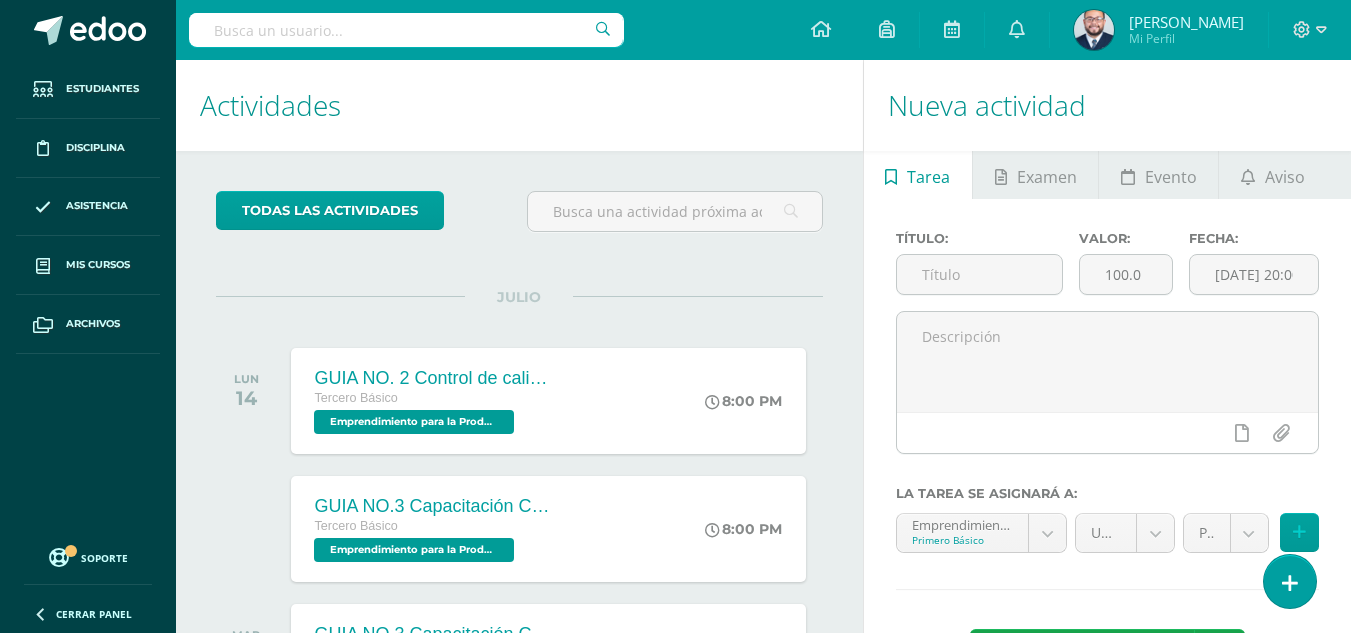scroll, scrollTop: 0, scrollLeft: 0, axis: both 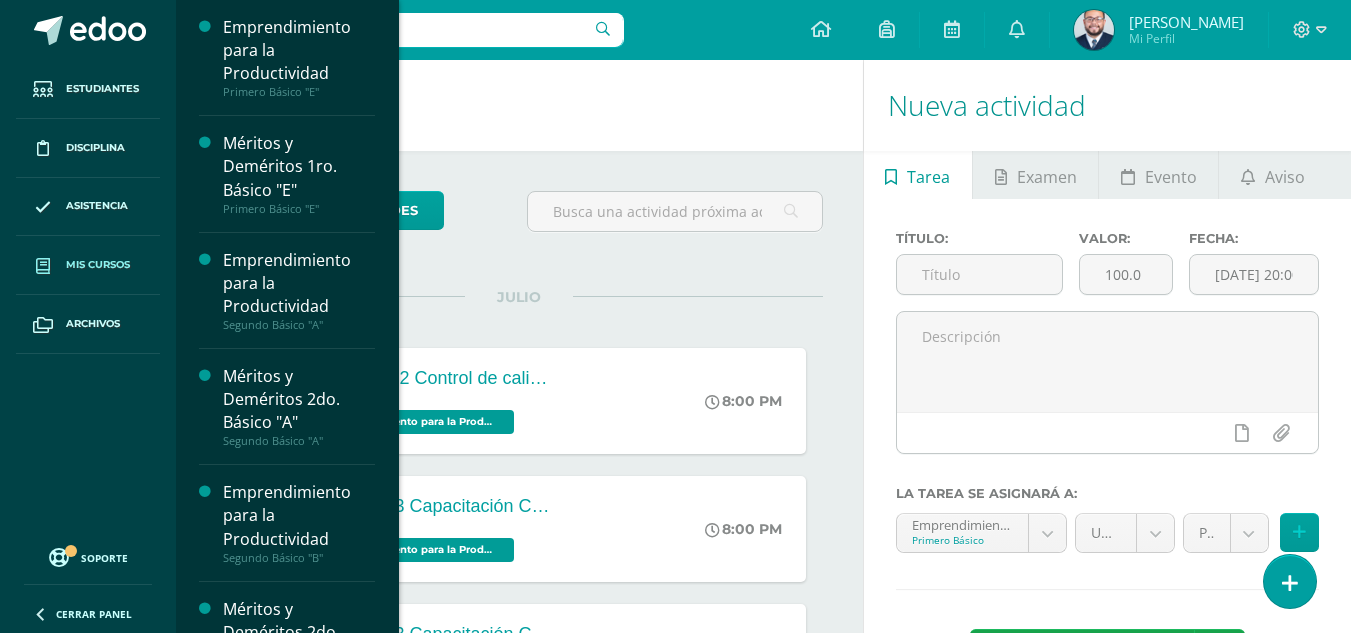 click on "Mis cursos" at bounding box center [98, 265] 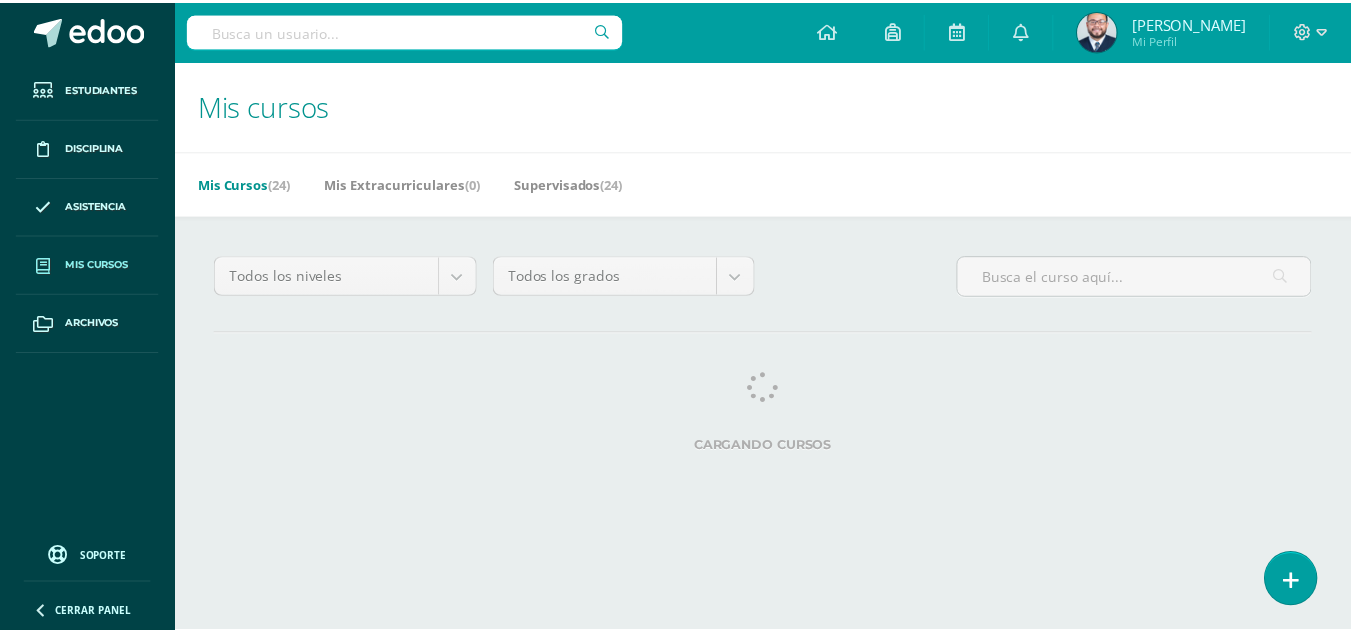scroll, scrollTop: 0, scrollLeft: 0, axis: both 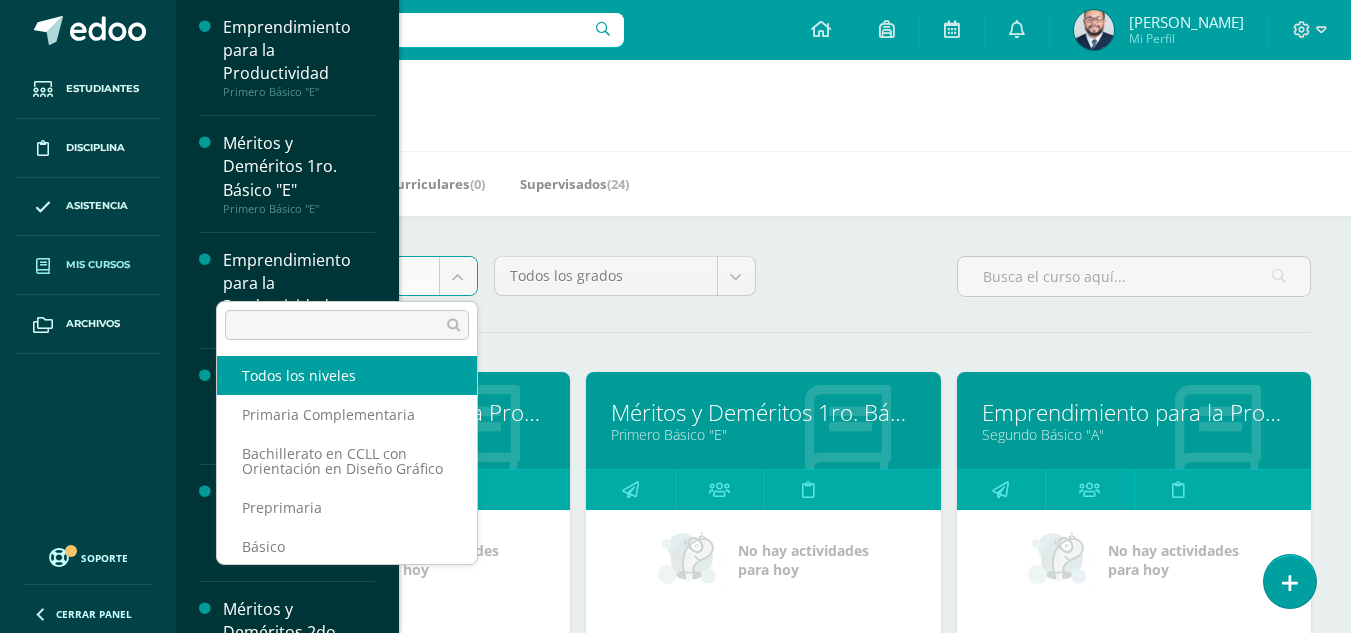 click on "Estudiantes Disciplina Asistencia Mis cursos Archivos Soporte
Centro de ayuda
Últimas actualizaciones
10+ Cerrar panel
Emprendimiento para la Productividad
Primero
Básico
"E"
Actividades Estudiantes Planificación Dosificación
Méritos y Deméritos 1ro. Básico "E"
Primero
Básico
"E"
Actividades Estudiantes Planificación Dosificación
Emprendimiento para la Productividad
Segundo
Básico
"A"
Actividades Estudiantes Planificación Dosificación Actividades Estudiantes Planificación Dosificación Avisos" at bounding box center (675, 804) 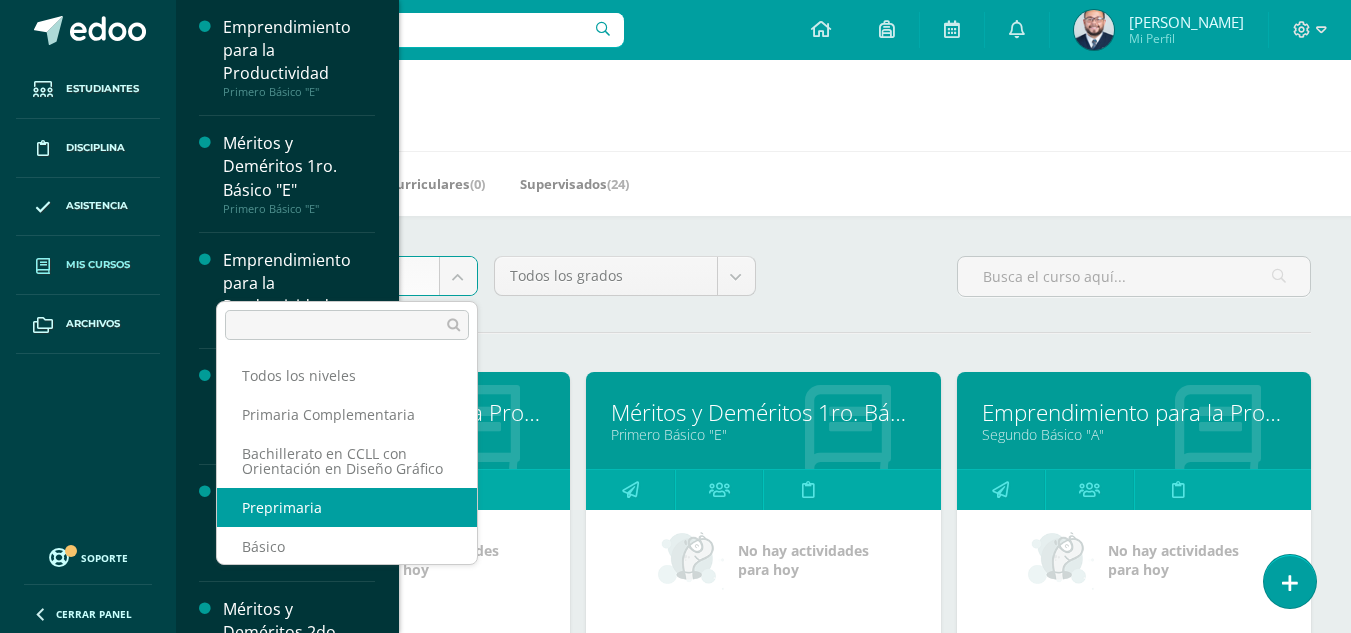 scroll, scrollTop: 100, scrollLeft: 0, axis: vertical 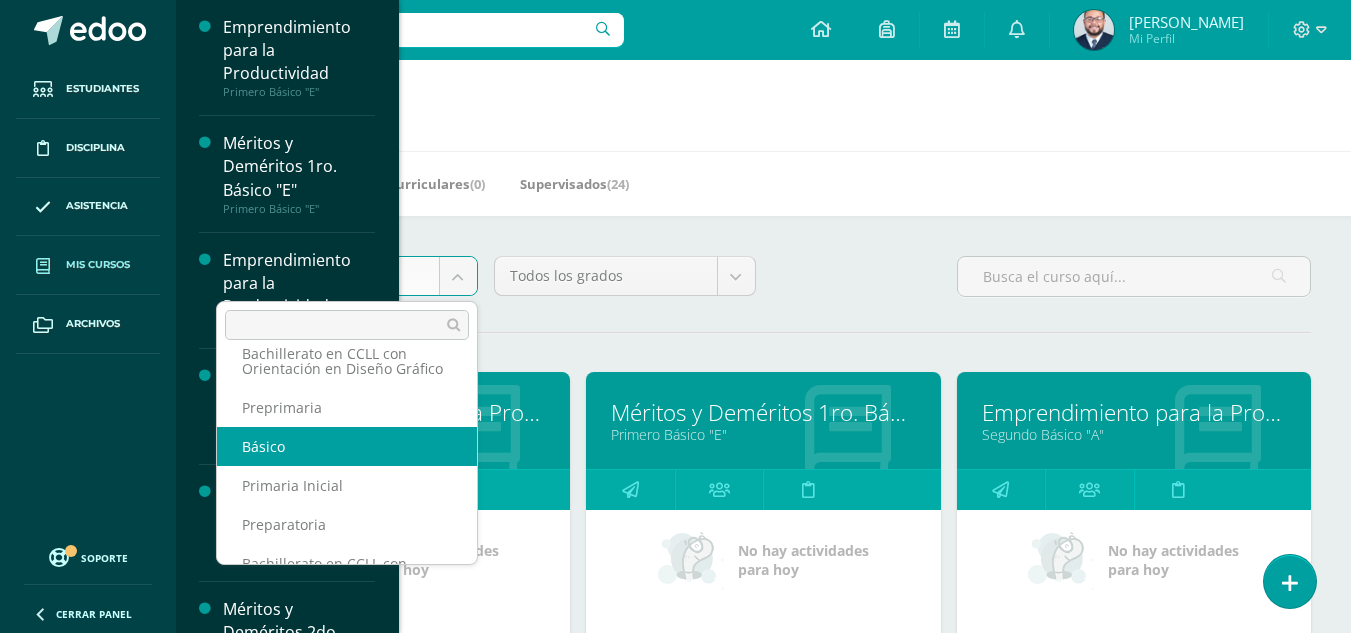 select on "4" 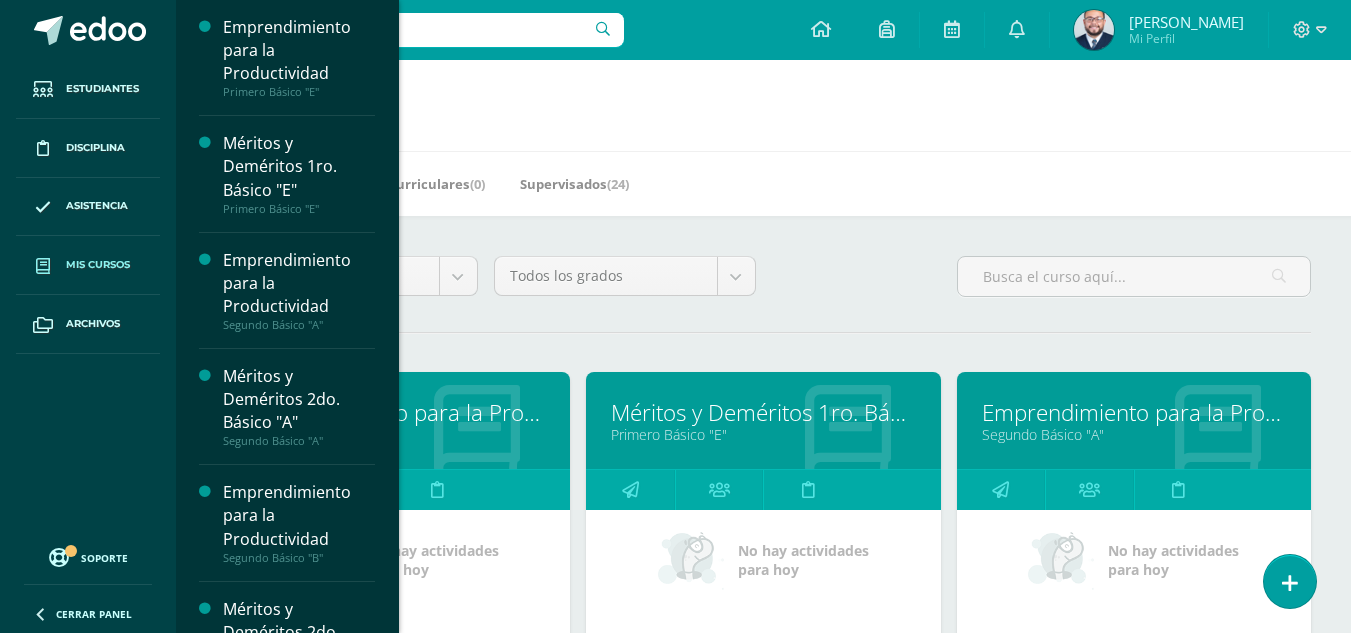 drag, startPoint x: 917, startPoint y: 268, endPoint x: 823, endPoint y: 264, distance: 94.08507 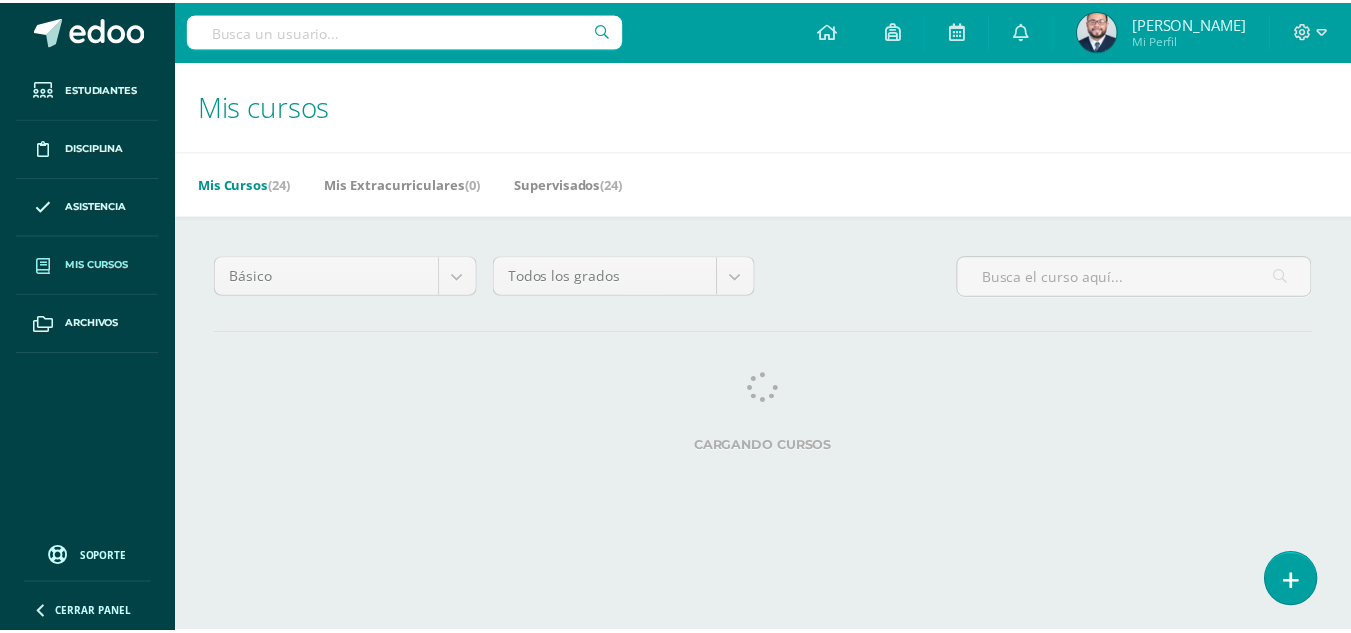 scroll, scrollTop: 0, scrollLeft: 0, axis: both 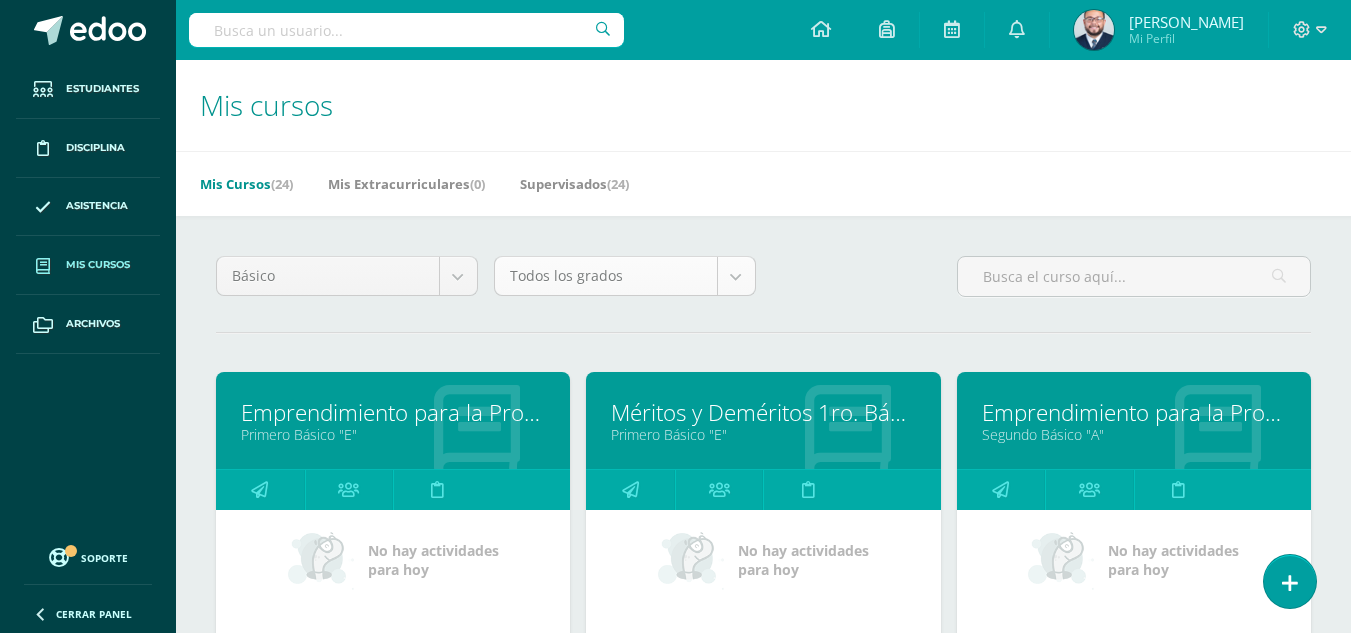 click on "Estudiantes Disciplina Asistencia Mis cursos Archivos Soporte
Centro de ayuda
Últimas actualizaciones
10+ Cerrar panel
Emprendimiento para la Productividad
Primero
Básico
"E"
Actividades Estudiantes Planificación Dosificación
Méritos y Deméritos 1ro. Básico "E"
Primero
Básico
"E"
Actividades Estudiantes Planificación Dosificación
Emprendimiento para la Productividad
Segundo
Básico
"A"
Actividades Estudiantes Planificación Dosificación Actividades Estudiantes Planificación Dosificación Avisos" at bounding box center (675, 804) 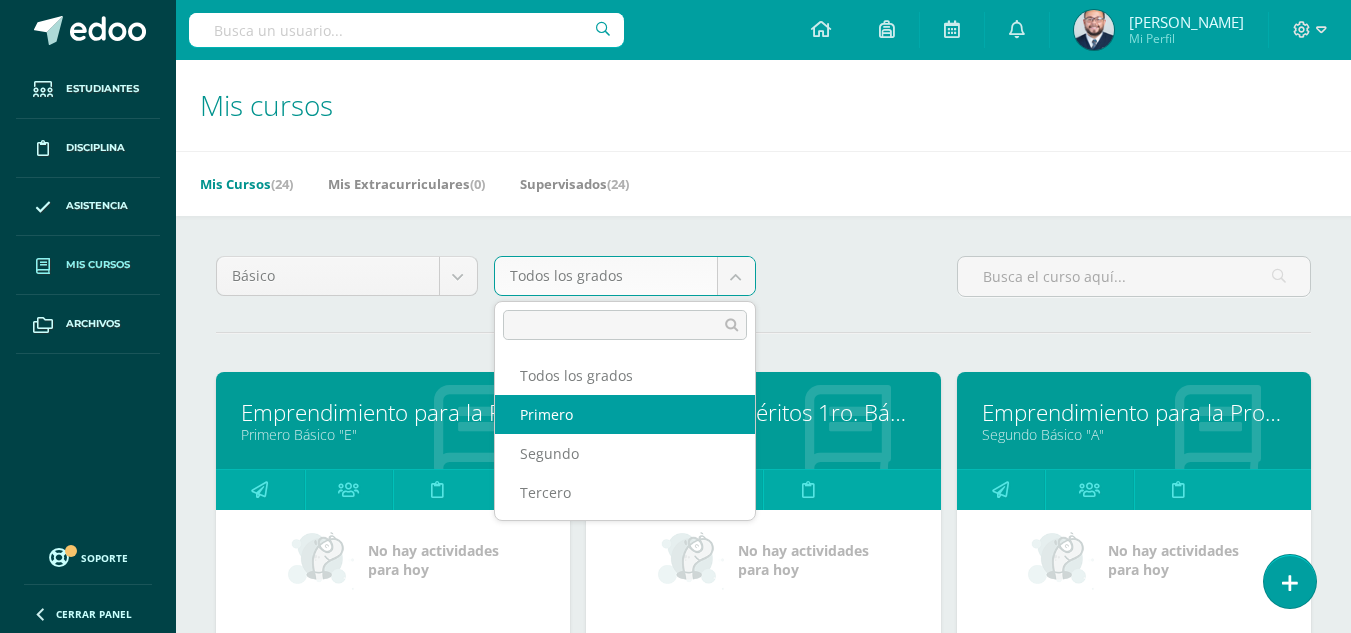 select on "10" 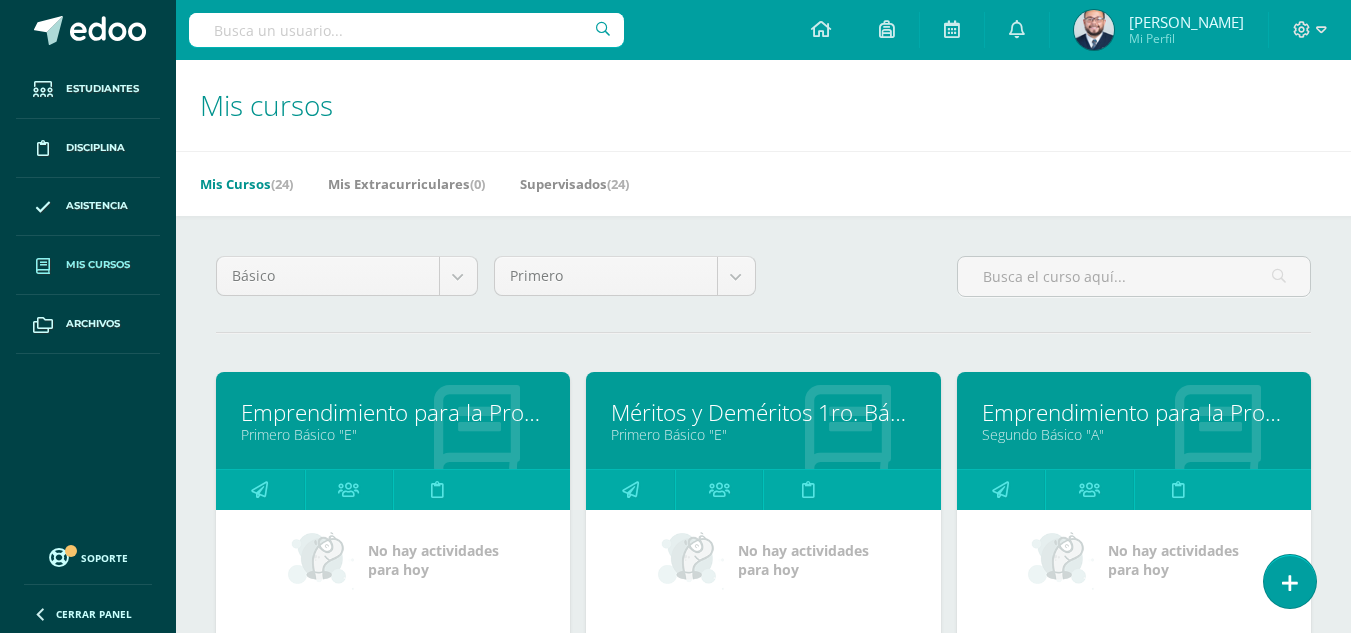 click on "Básico
Todos los niveles
Primaria Complementaria
Bachillerato en CCLL con Orientación en Diseño Gráfico
Preprimaria
Básico
Primaria Inicial
Preparatoria
Bachillerato en CCLL con Orientación en Computación
Primero
Todos los grados
Primero
Segundo" at bounding box center (763, 284) 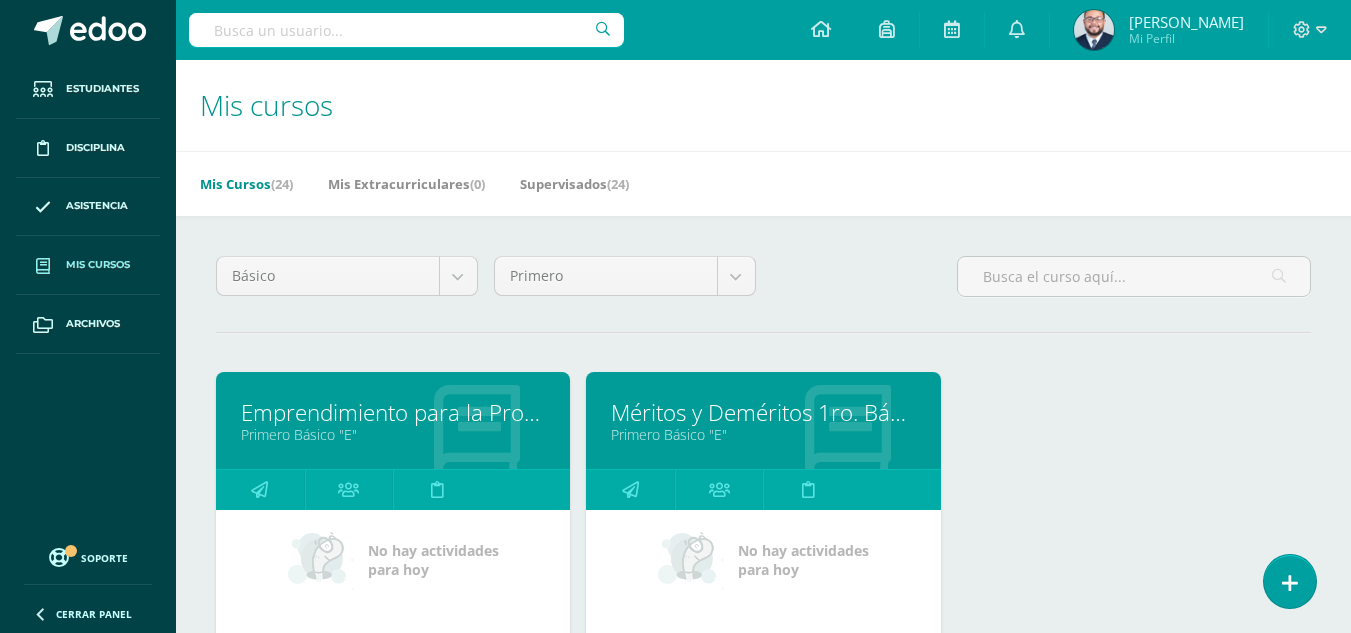scroll, scrollTop: 200, scrollLeft: 0, axis: vertical 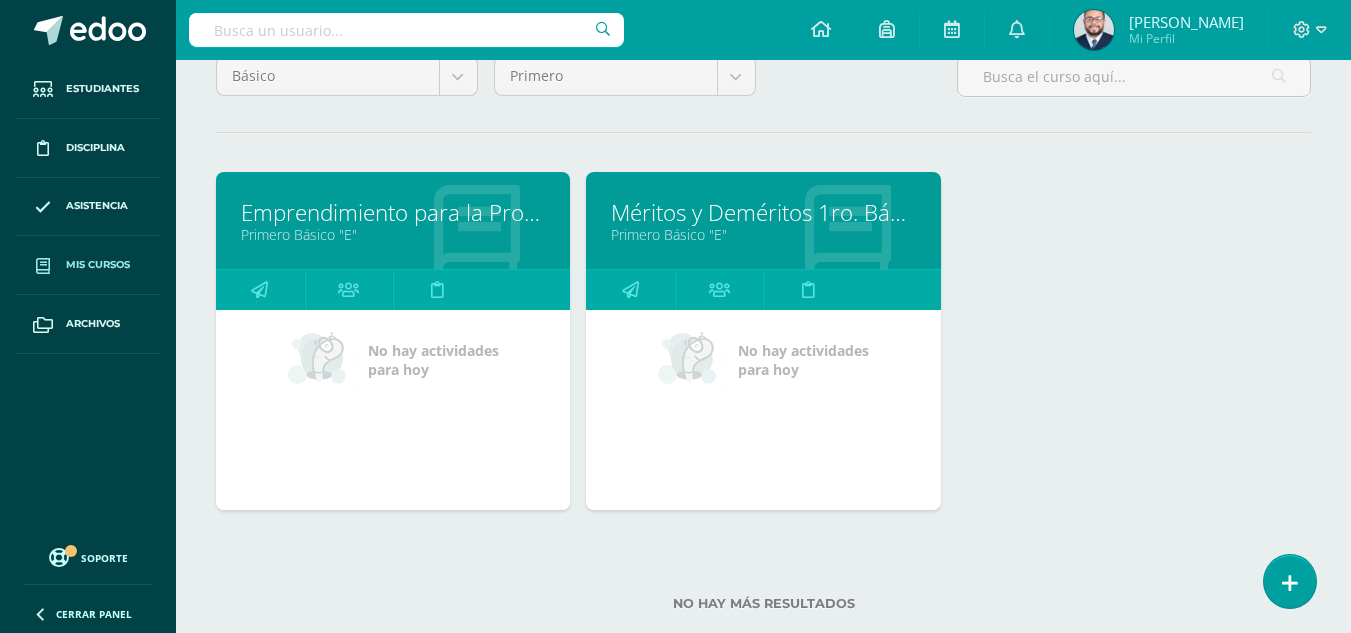 click on "Méritos y Deméritos 1ro. Básico "E"" at bounding box center (763, 212) 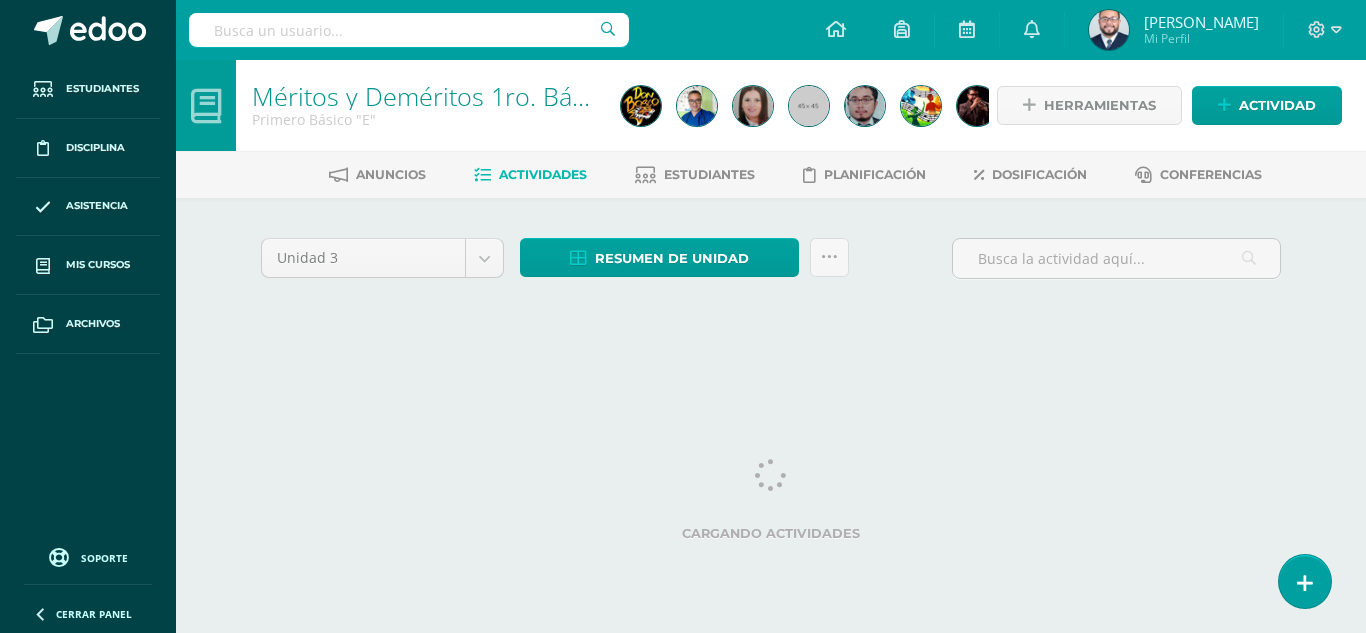 scroll, scrollTop: 0, scrollLeft: 0, axis: both 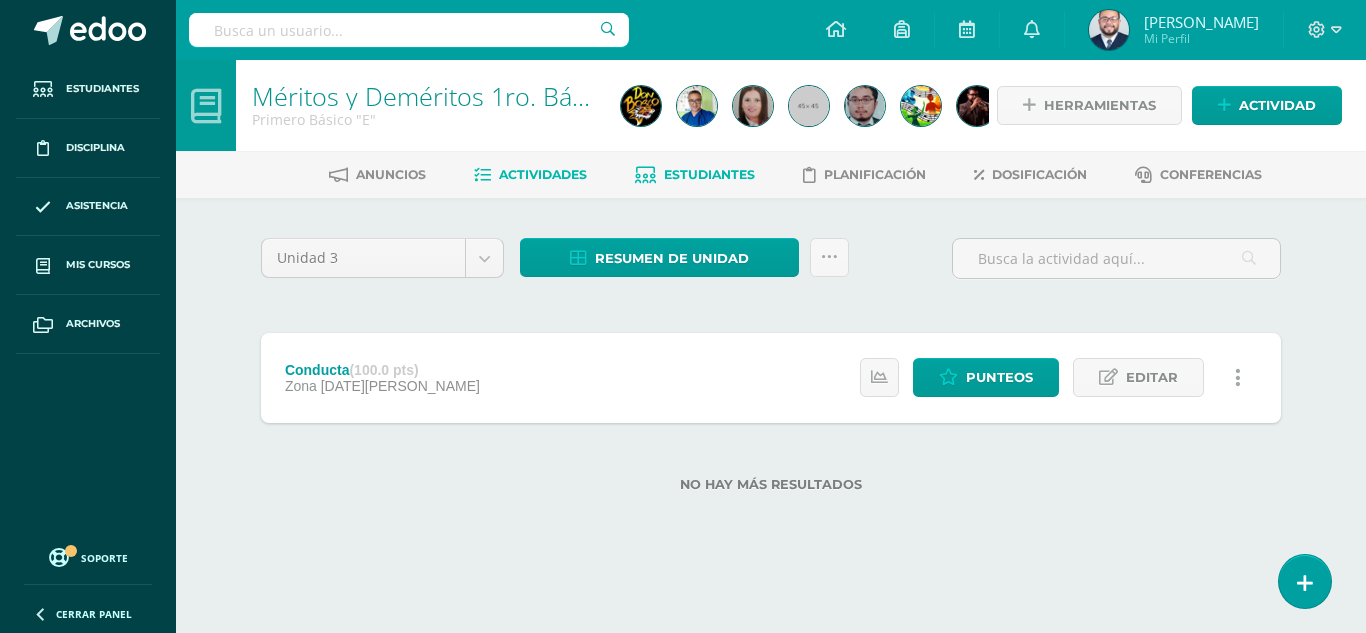click on "Estudiantes" at bounding box center [709, 174] 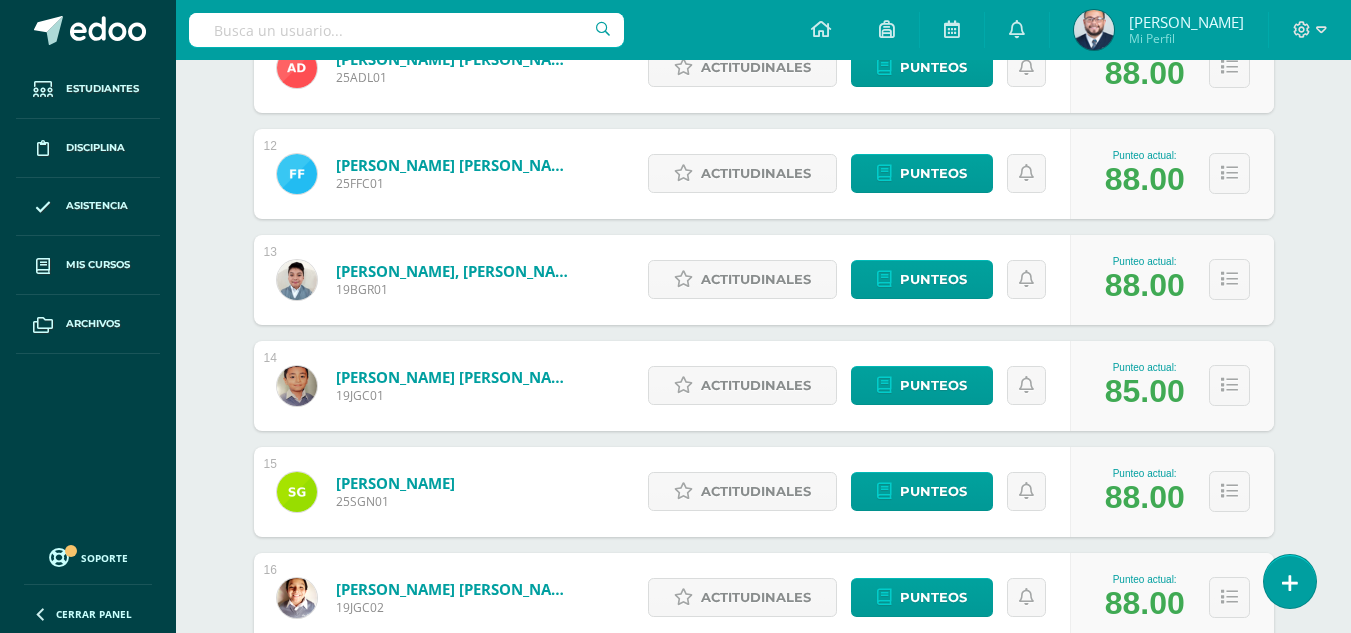 scroll, scrollTop: 1972, scrollLeft: 0, axis: vertical 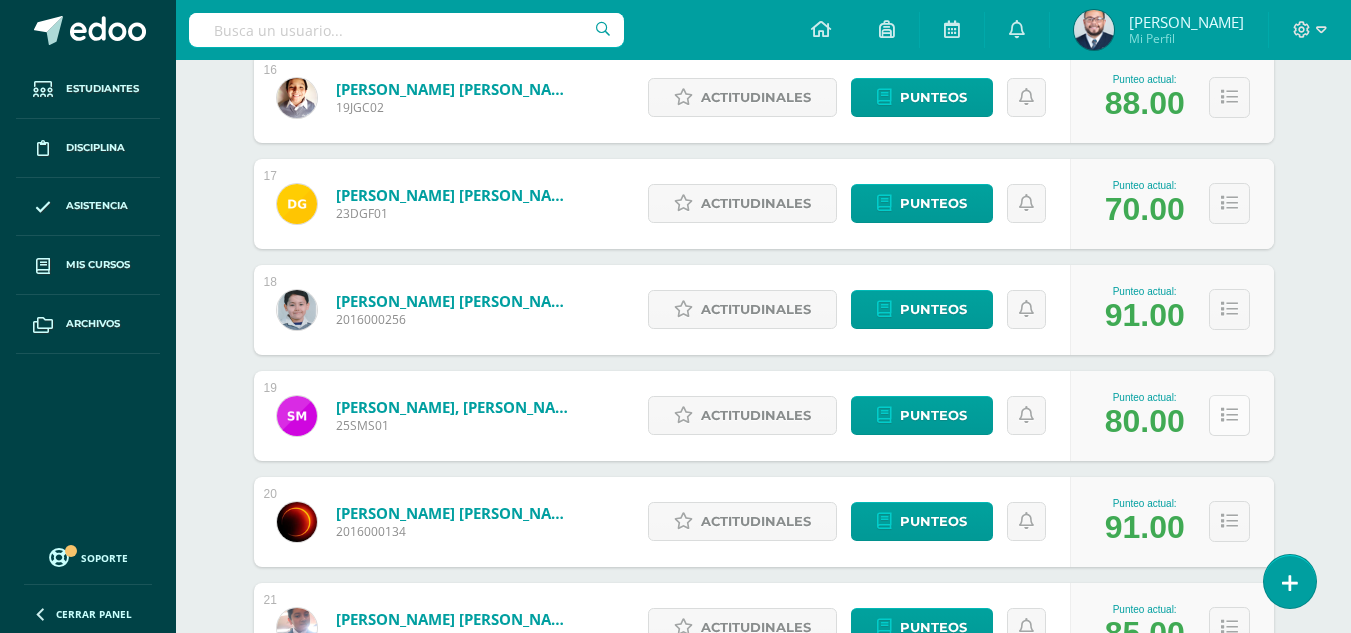 click at bounding box center [1229, 415] 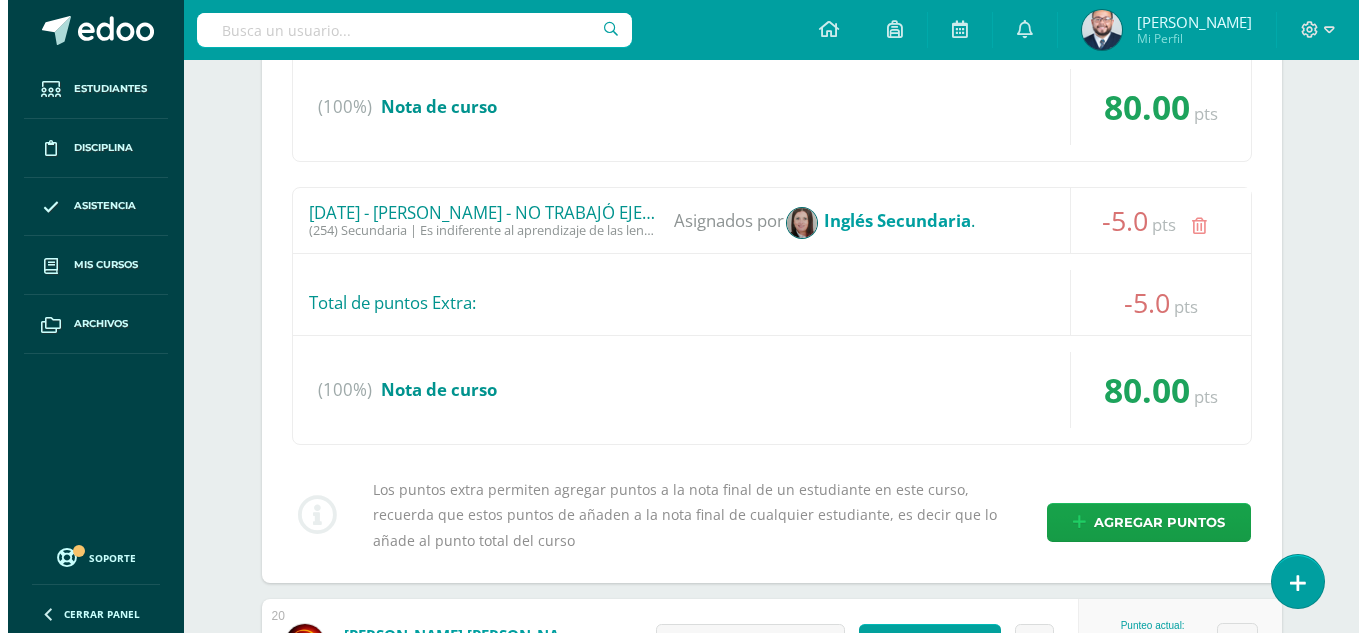 scroll, scrollTop: 2672, scrollLeft: 0, axis: vertical 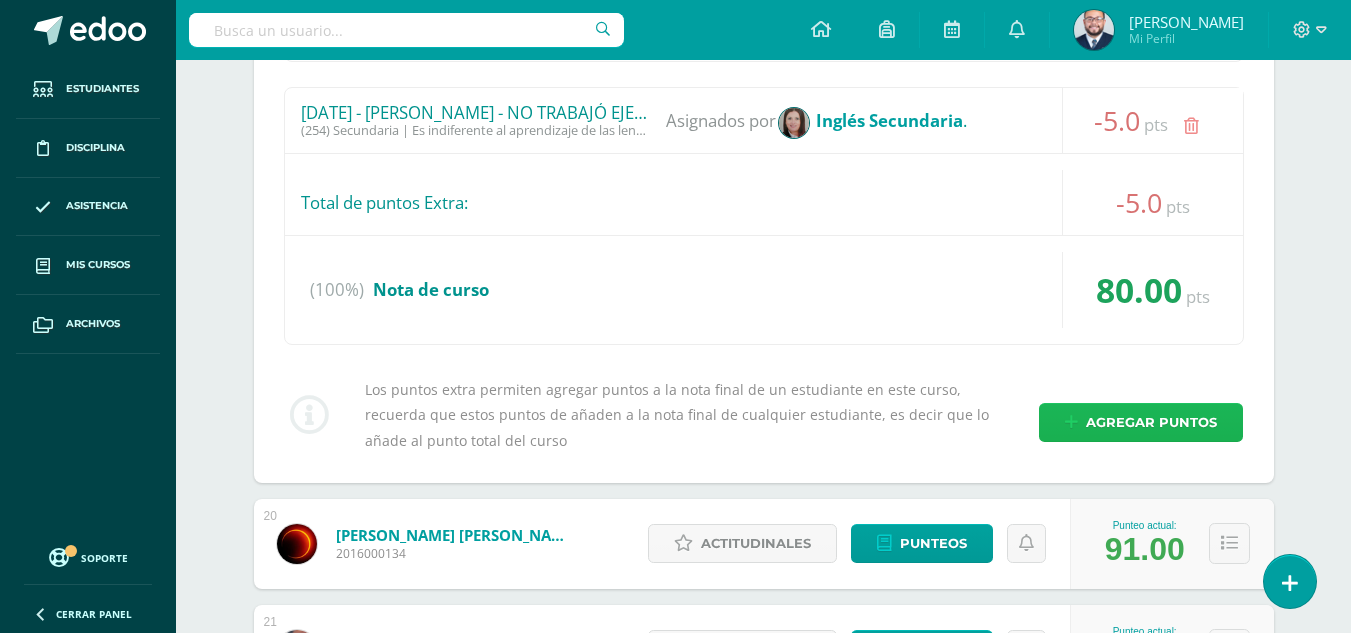 click on "Agregar puntos" at bounding box center [1151, 422] 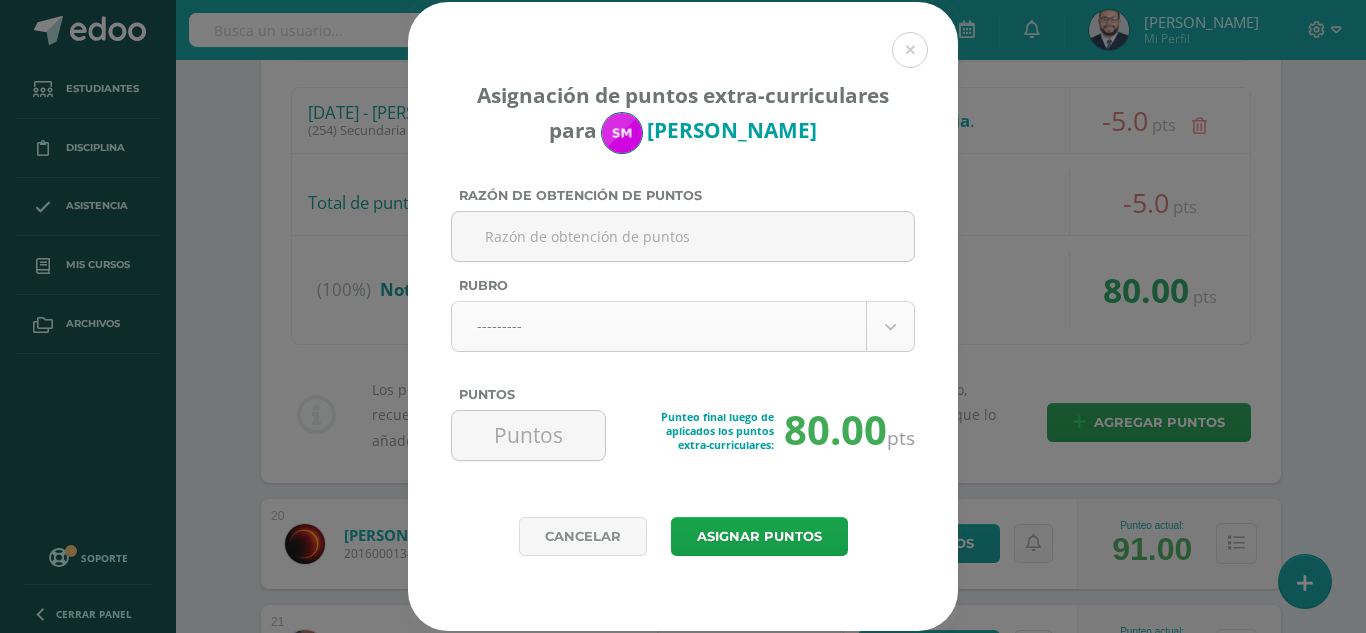 click on "Asignación de puntos extra-curriculares para
Santiago Marroquín
Razón de obtención de puntos
Rubro
---------
---------
Evaluativo
Conducta
Actividades Extracurriculares
(1) Preprimaria | Colabora con el cuidado, orden y limpieza del aula. (+2.0pts)
(2) Preprimaria | Mantiene su locker limpio y ordenado. (+2.0pts)
1" at bounding box center (683, -180) 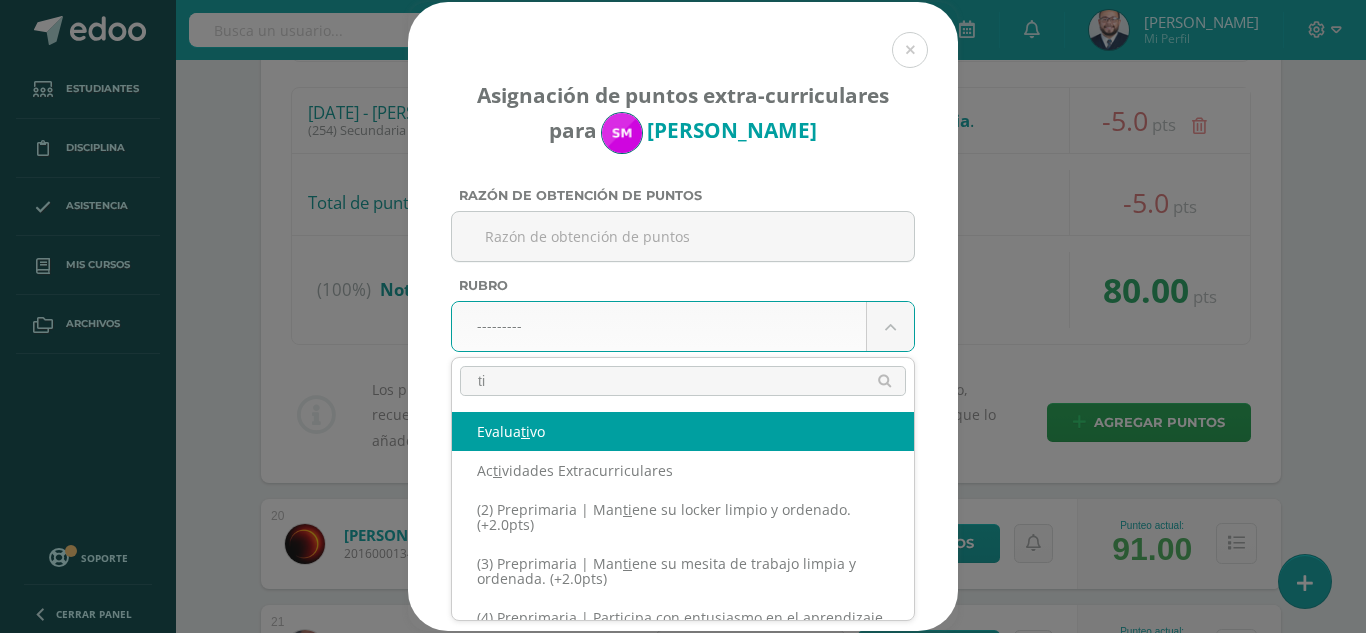 type on "t" 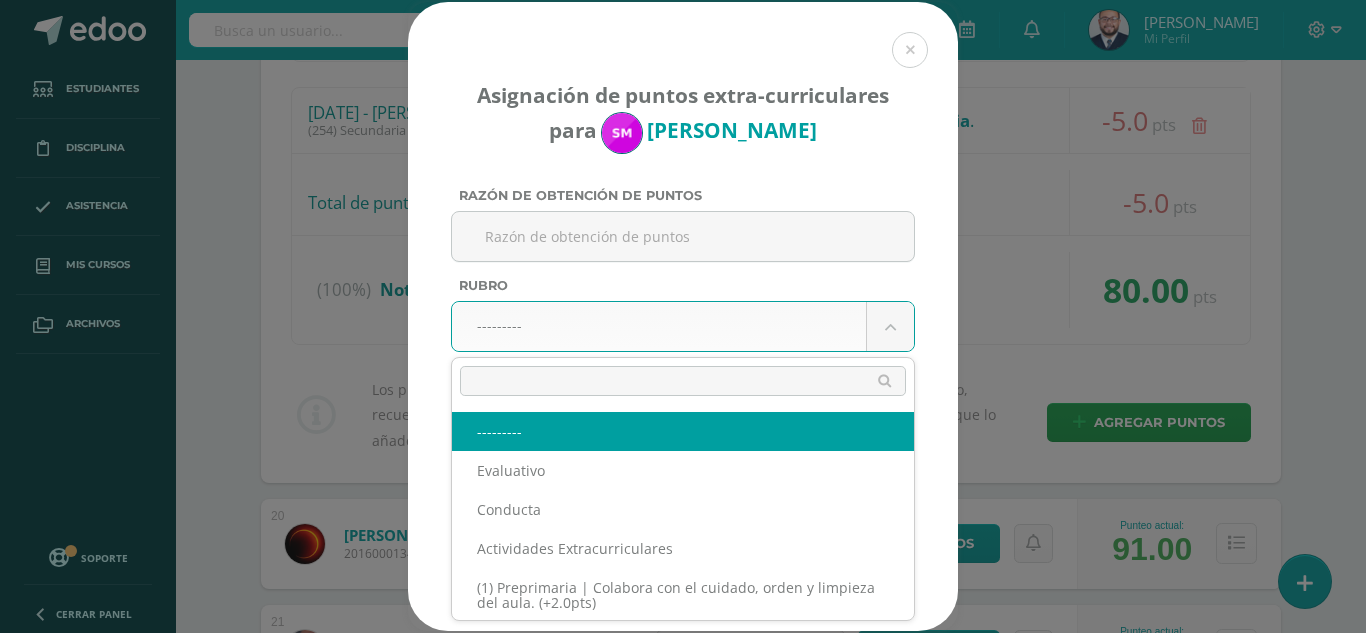 type on "¿" 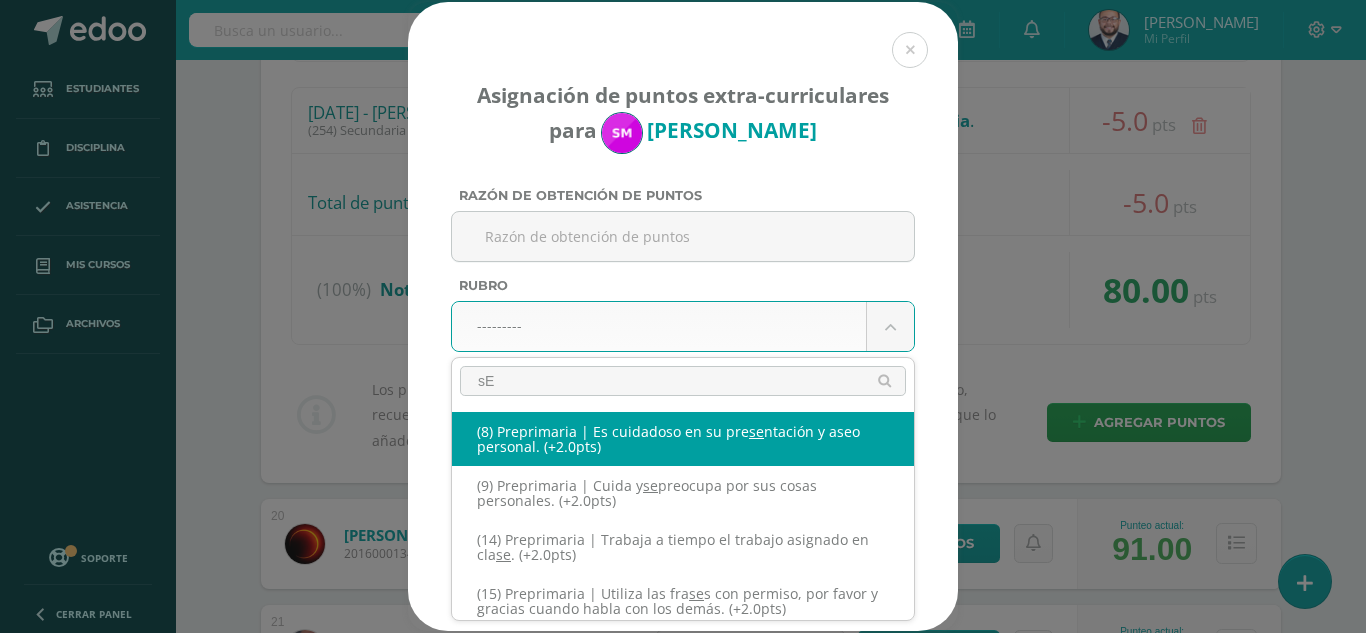 type on "s" 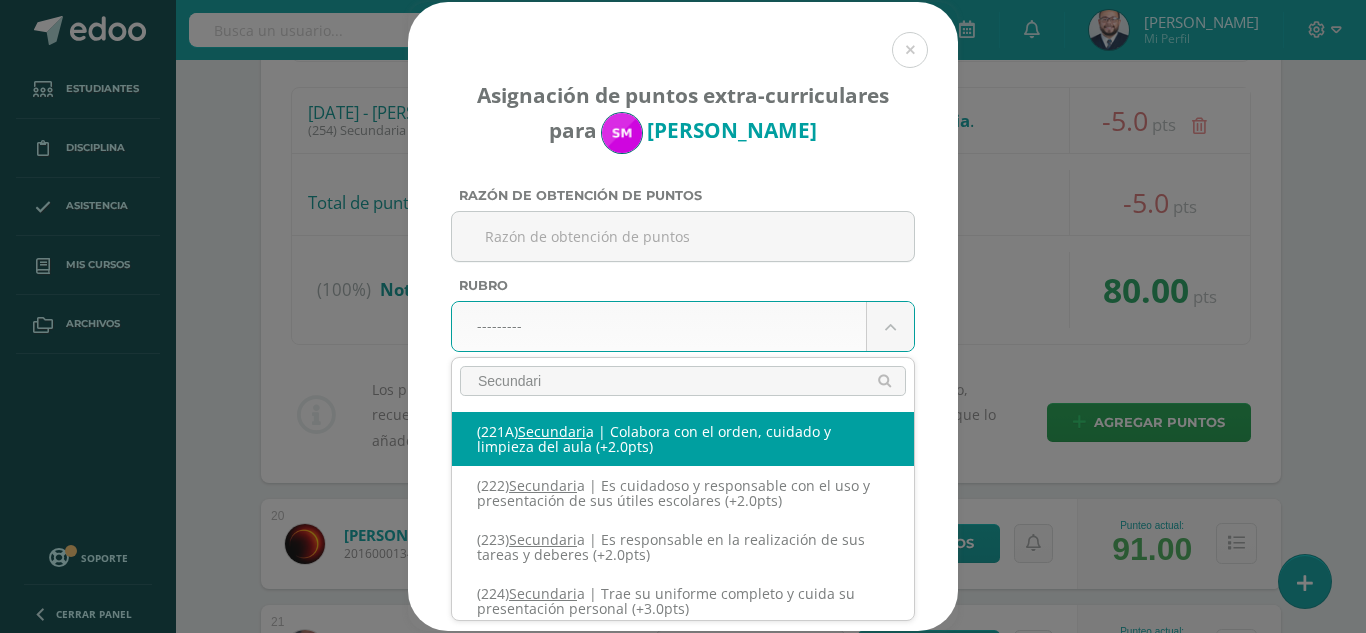 type on "Secundaria" 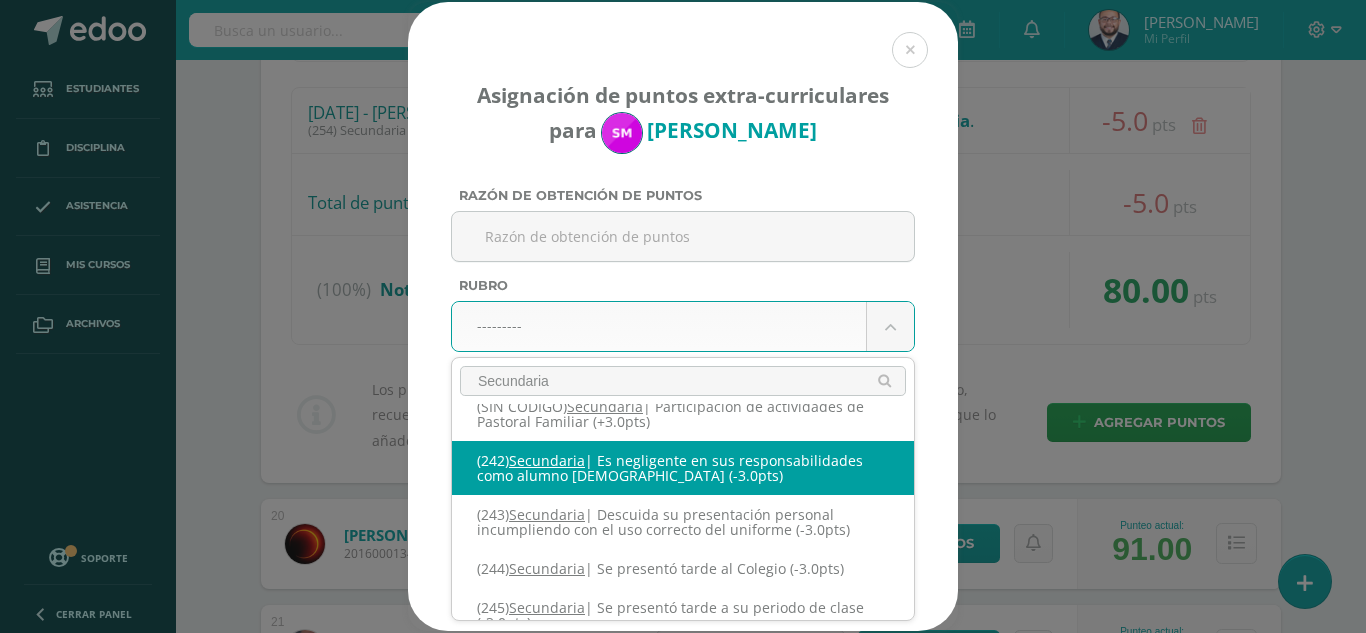 scroll, scrollTop: 1187, scrollLeft: 0, axis: vertical 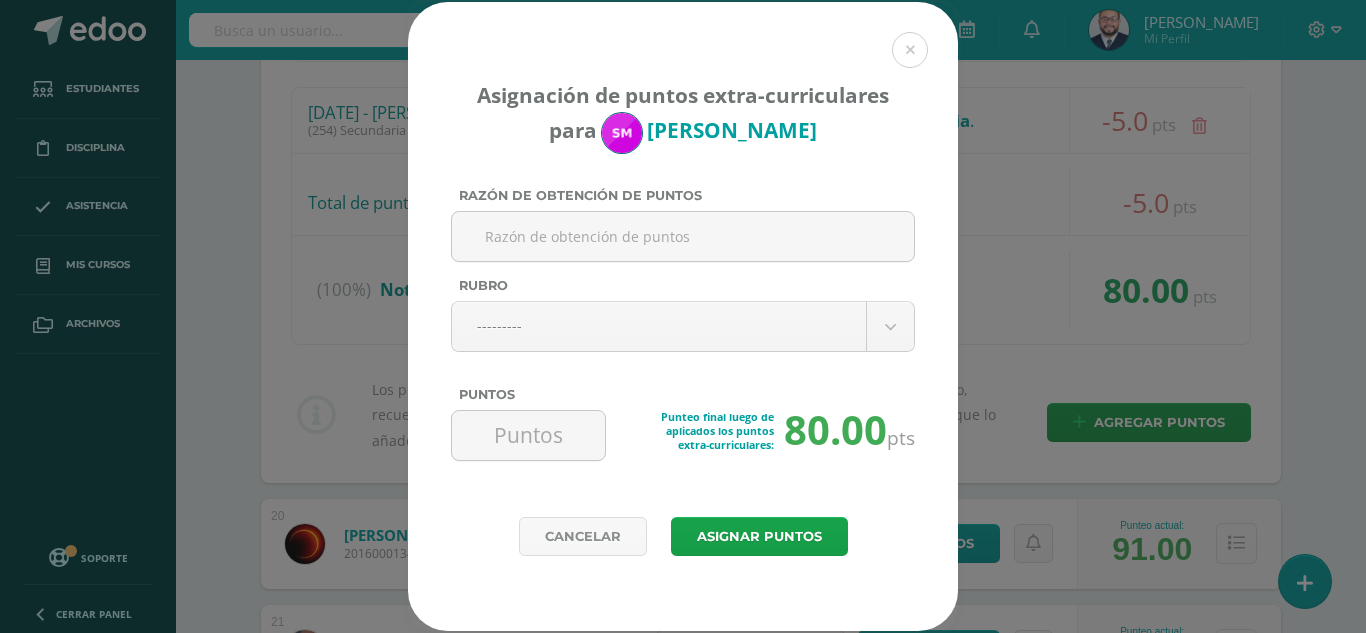 click on "Asignación de puntos extra-curriculares para
Santiago Marroquín
Razón de obtención de puntos
Rubro
---------
---------
Evaluativo
Conducta
Actividades Extracurriculares
(1) Preprimaria | Colabora con el cuidado, orden y limpieza del aula. (+2.0pts)
(2) Preprimaria | Mantiene su locker limpio y ordenado. (+2.0pts)" at bounding box center [683, -180] 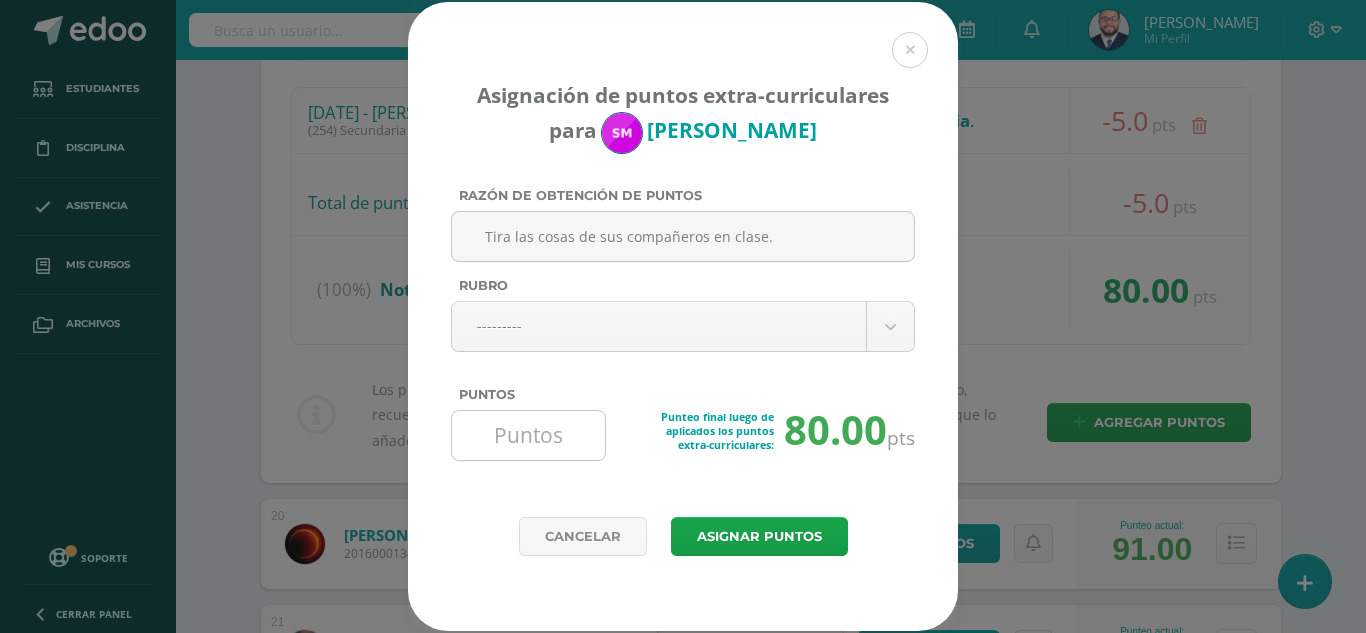type on "Tira las cosas de sus compañeros en clase." 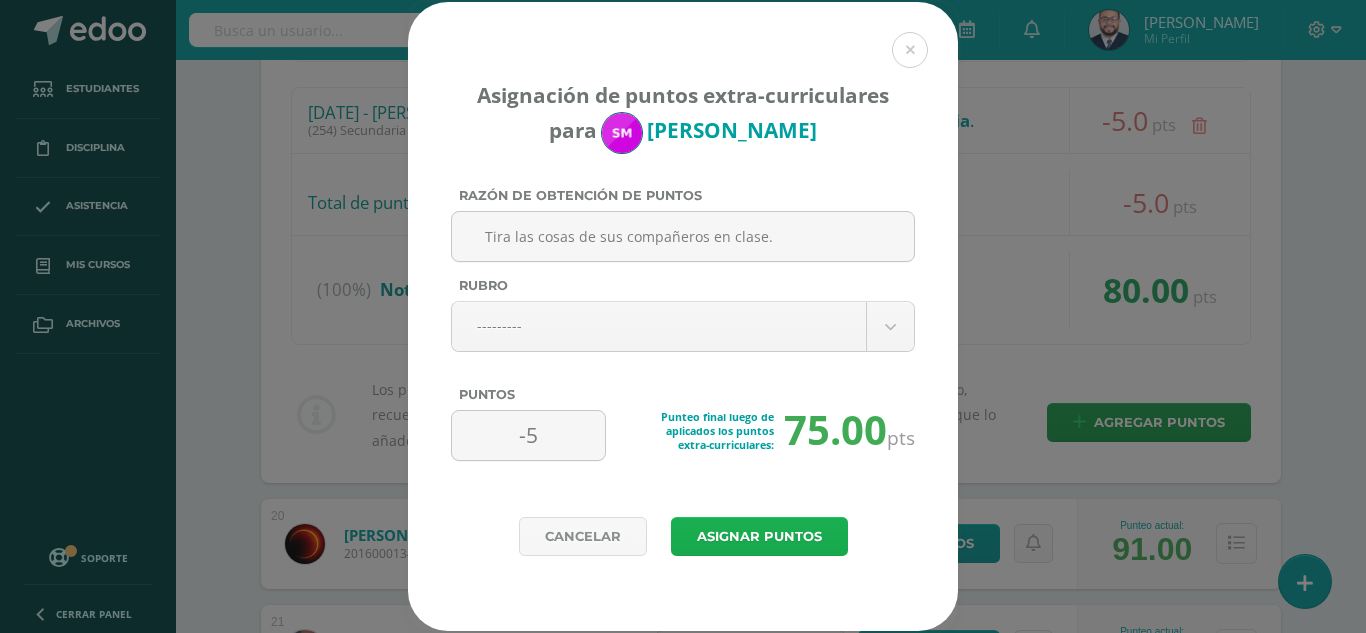 type on "-5" 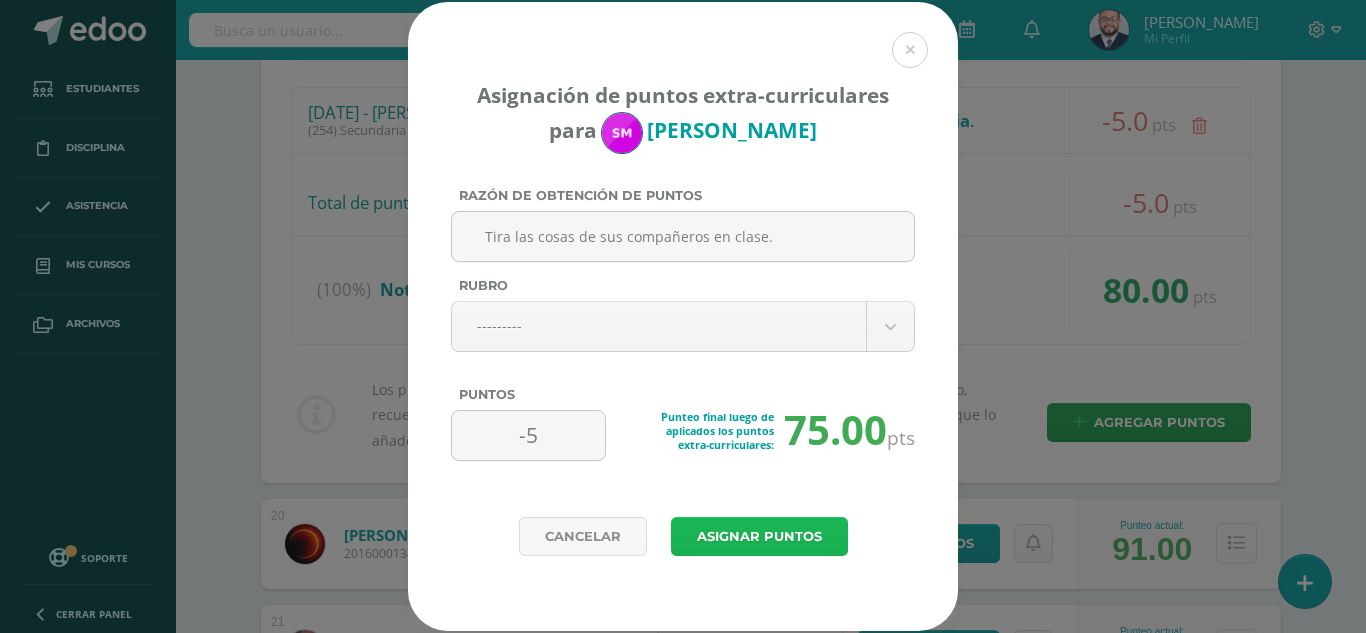 click on "Asignar puntos" at bounding box center [759, 536] 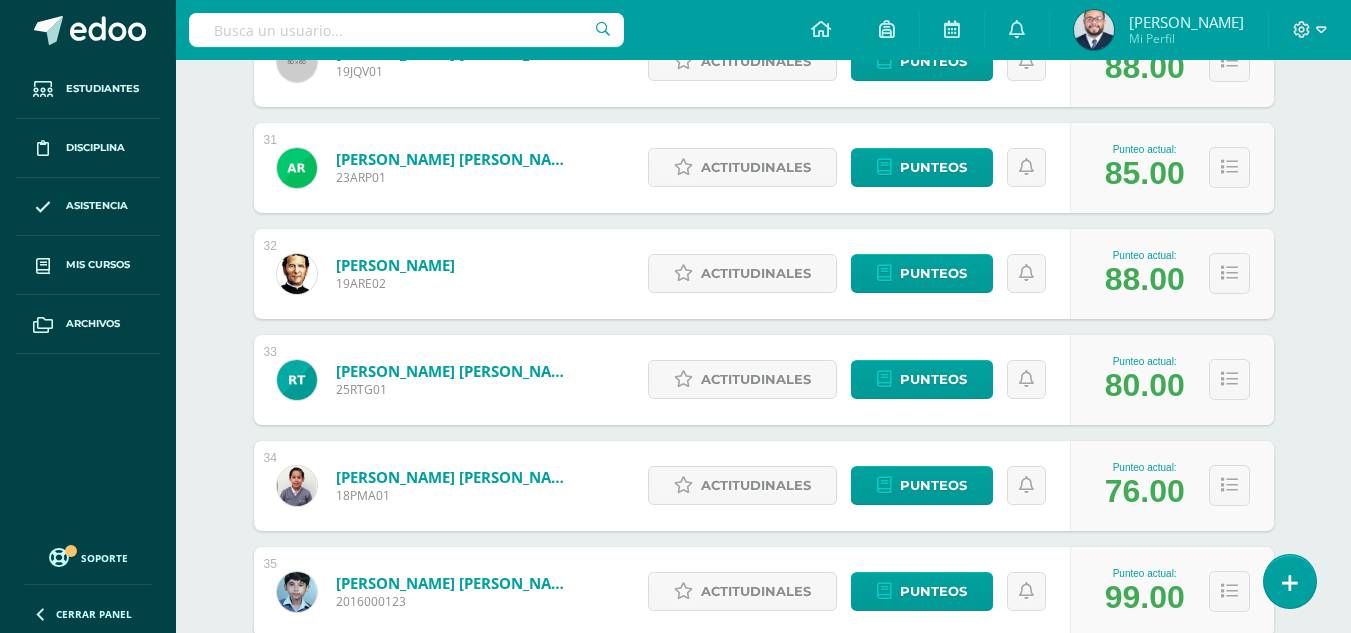 scroll, scrollTop: 3592, scrollLeft: 0, axis: vertical 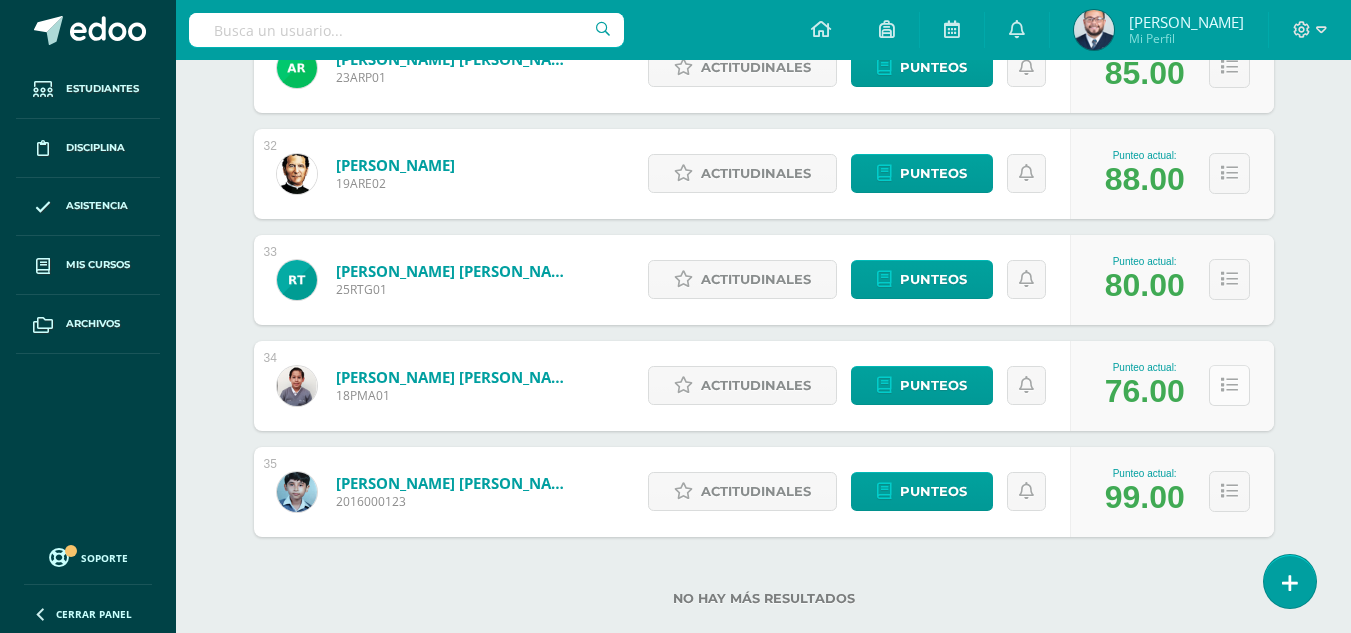click at bounding box center (1229, 385) 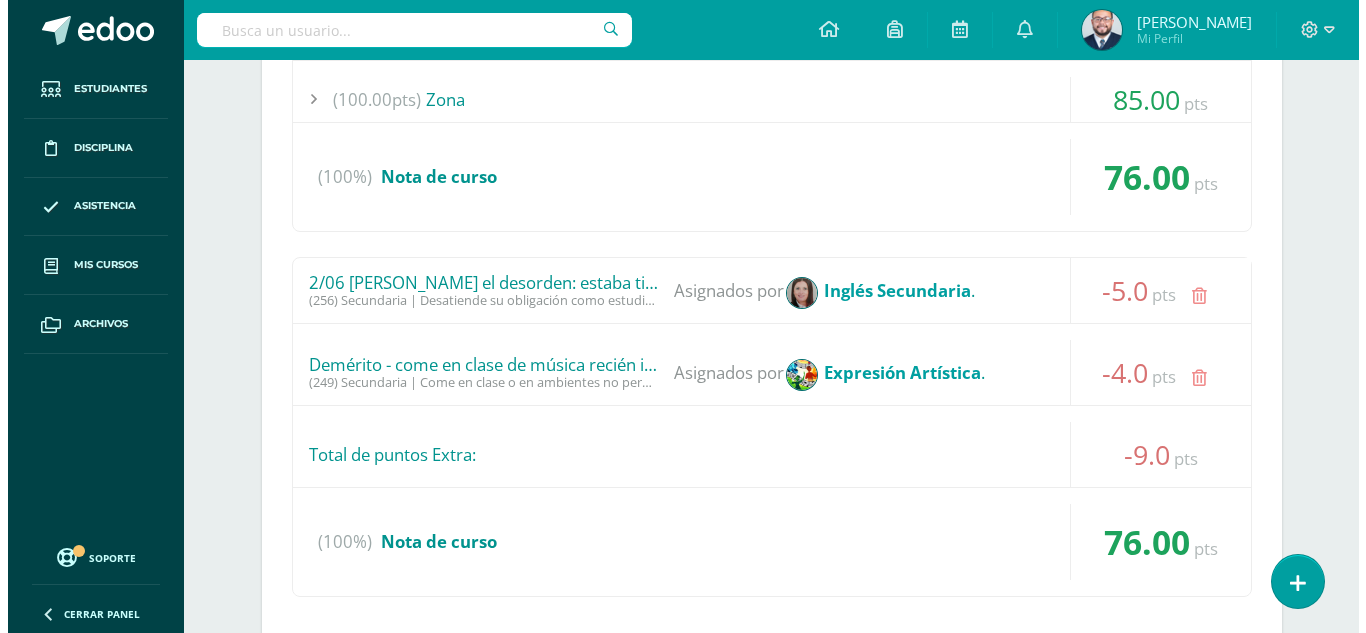 scroll, scrollTop: 4192, scrollLeft: 0, axis: vertical 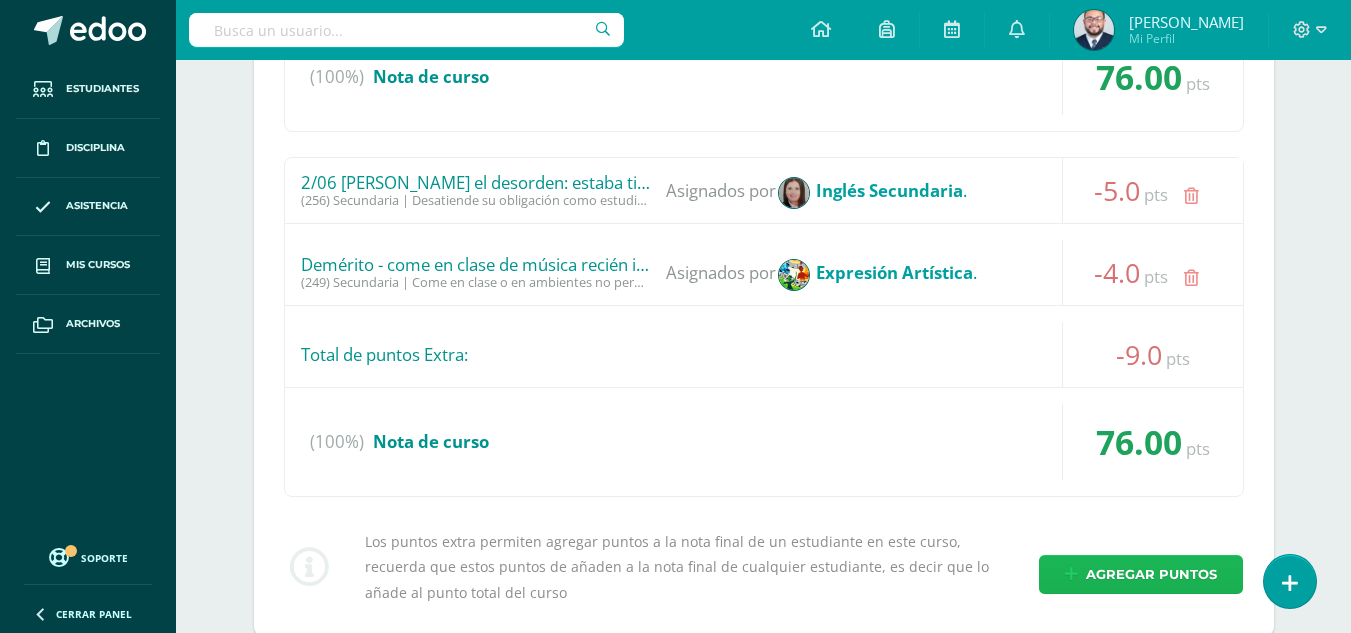click on "Agregar puntos" at bounding box center [1151, 574] 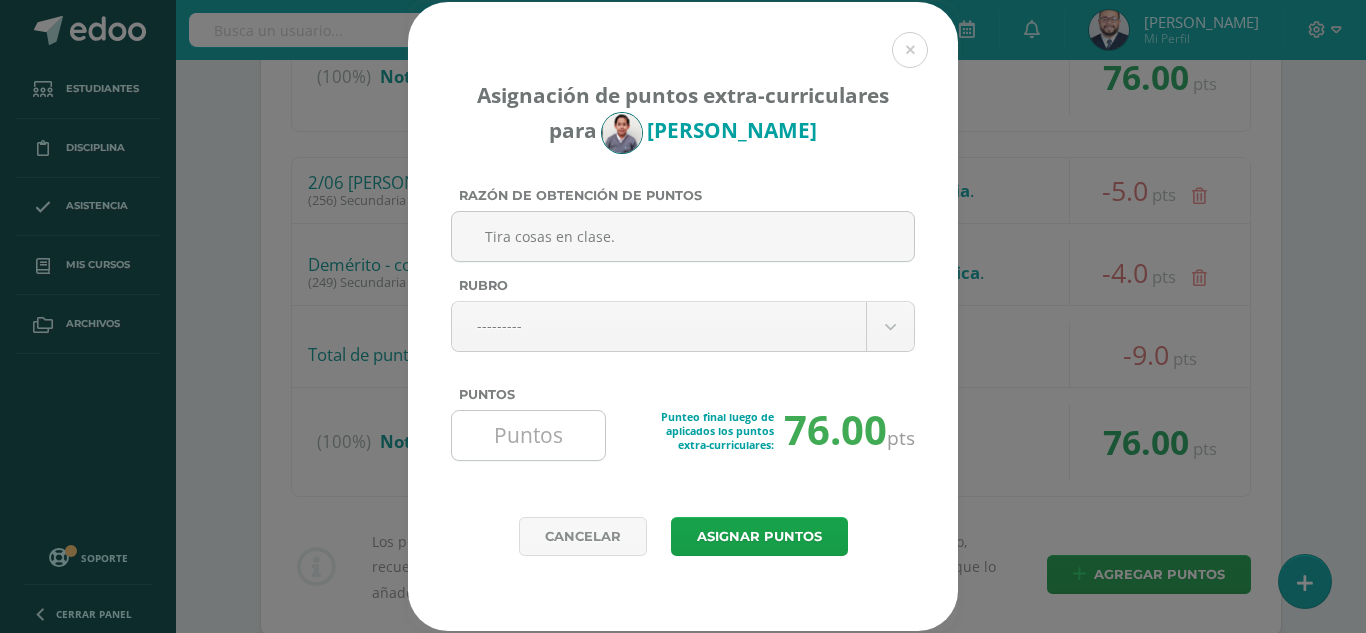 type on "Tira cosas en clase." 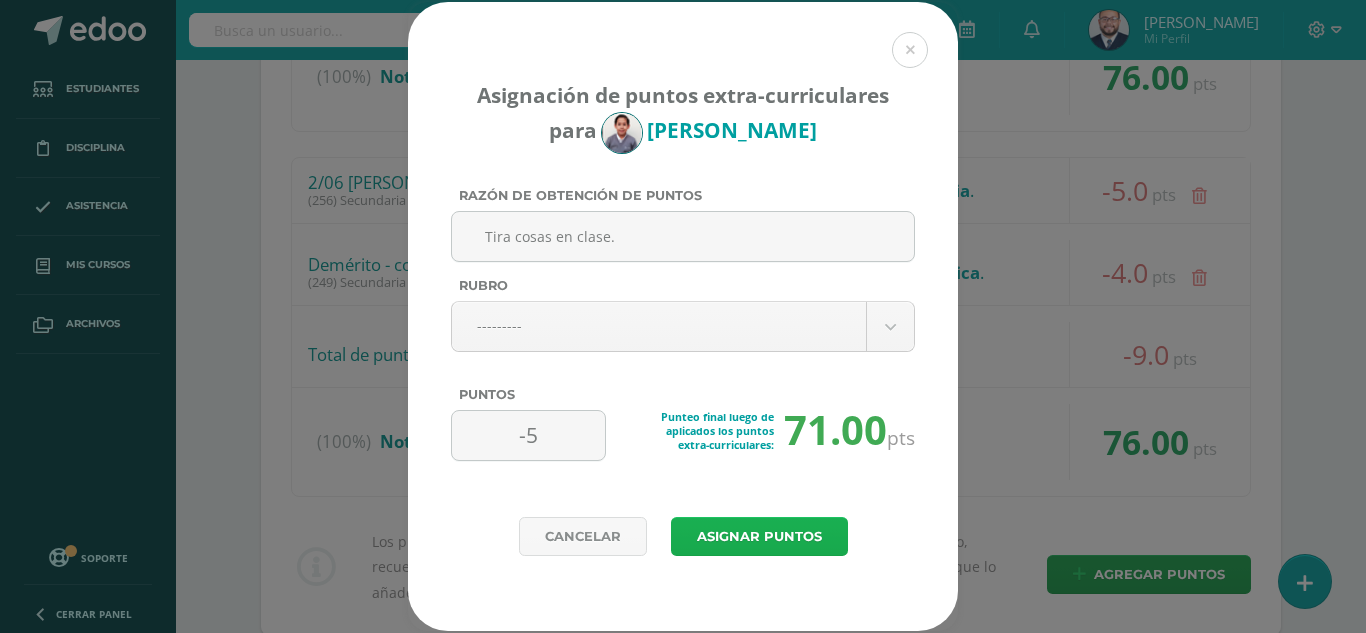 type on "-5" 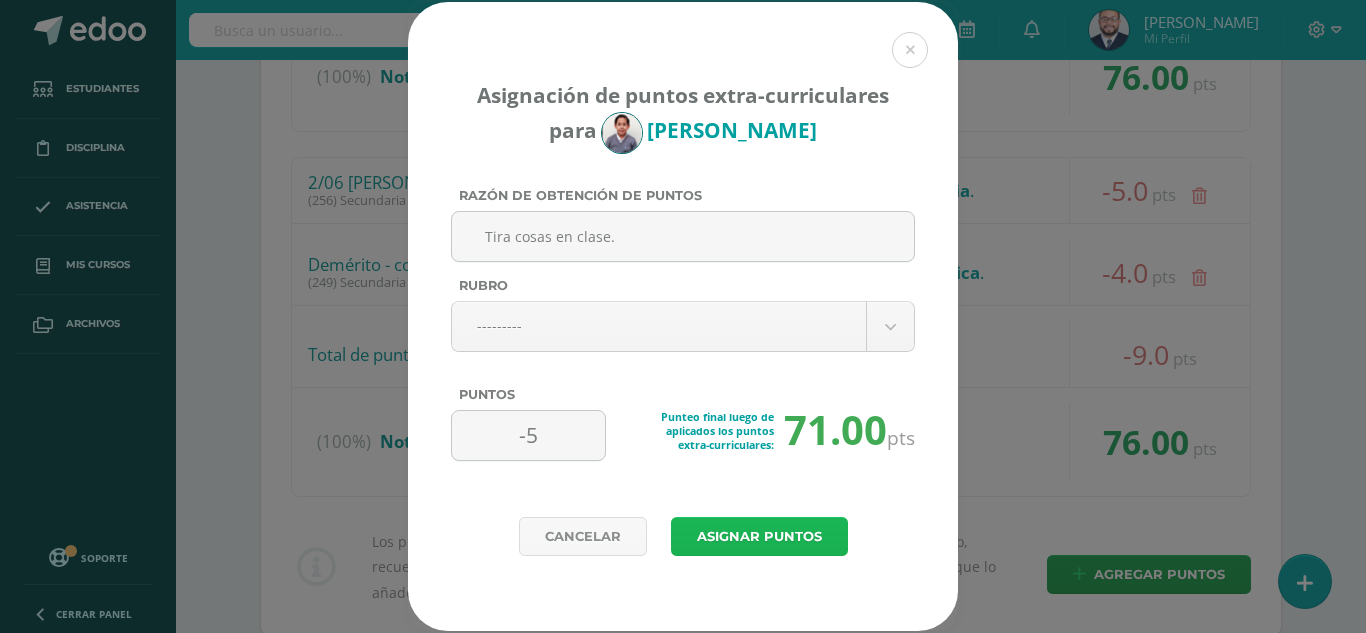 click on "Asignar puntos" at bounding box center [759, 536] 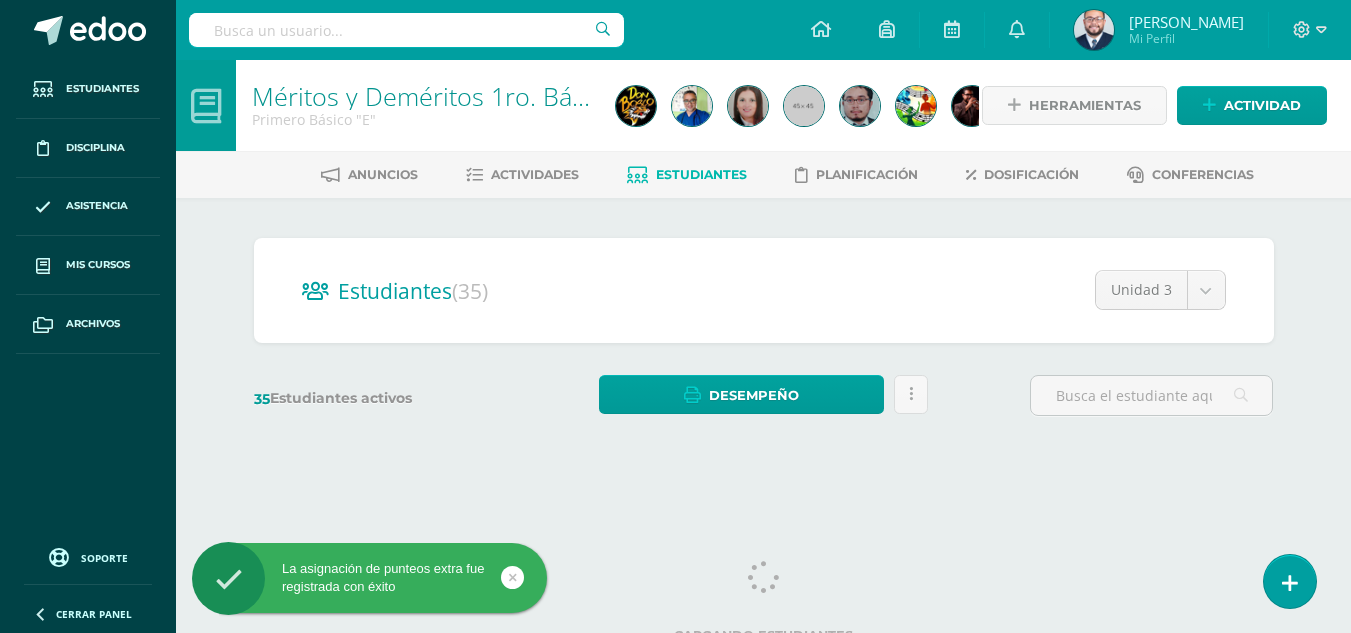 scroll, scrollTop: 0, scrollLeft: 0, axis: both 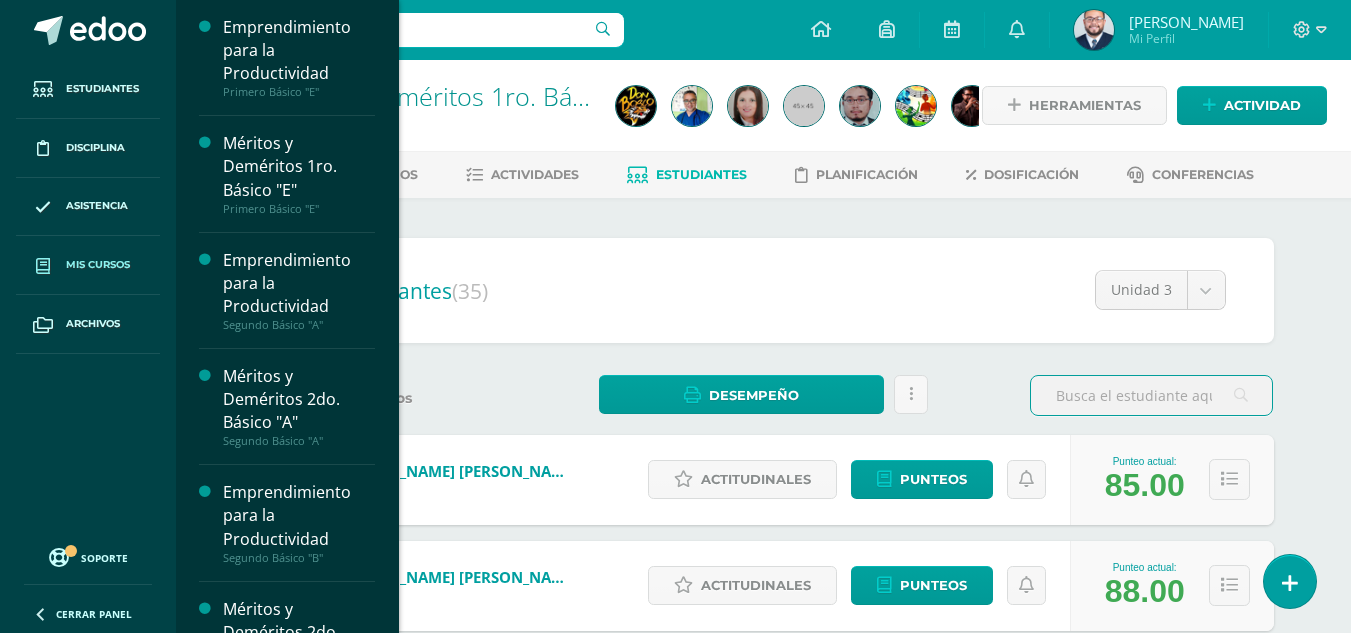 click at bounding box center [43, 266] 